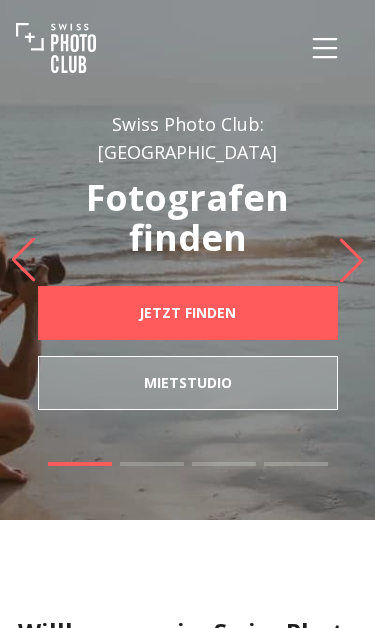 scroll, scrollTop: 0, scrollLeft: 0, axis: both 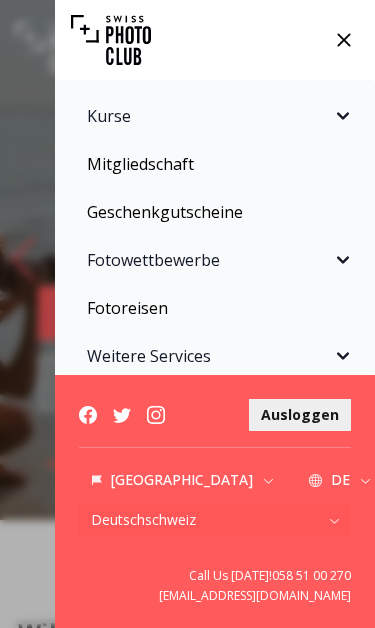 click 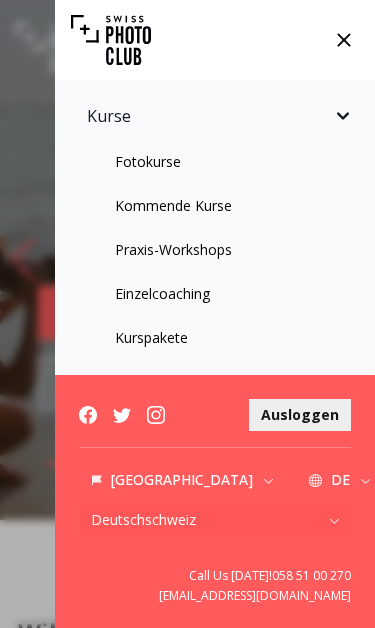 click on "Fotokurse" at bounding box center (215, 162) 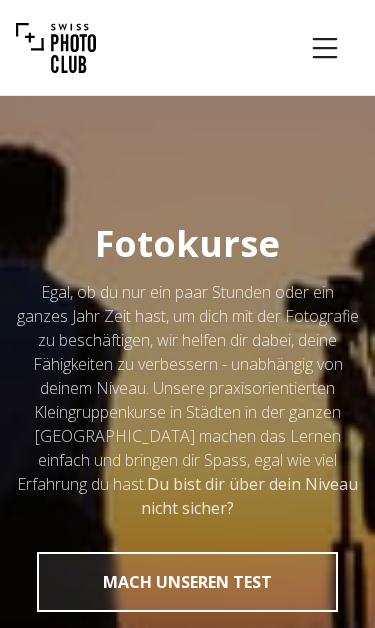 click 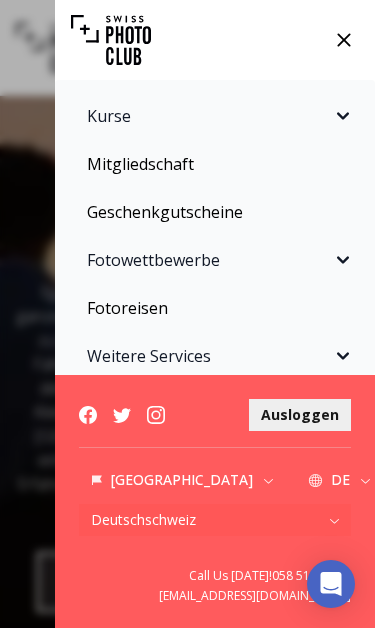 click at bounding box center (215, 40) 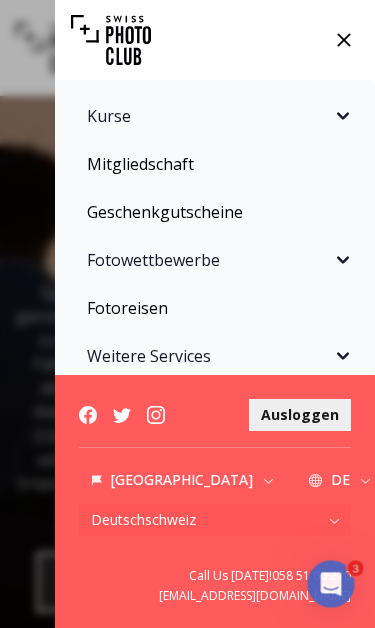 scroll, scrollTop: 0, scrollLeft: 0, axis: both 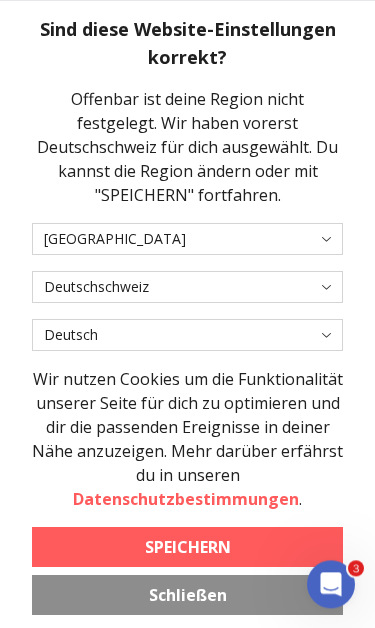 click on "SPEICHERN" at bounding box center (188, 547) 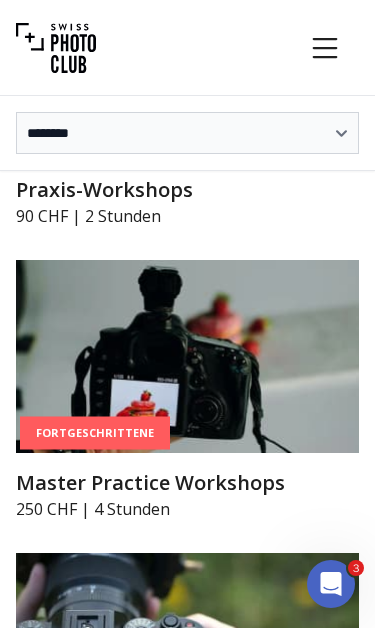 scroll, scrollTop: 6448, scrollLeft: 0, axis: vertical 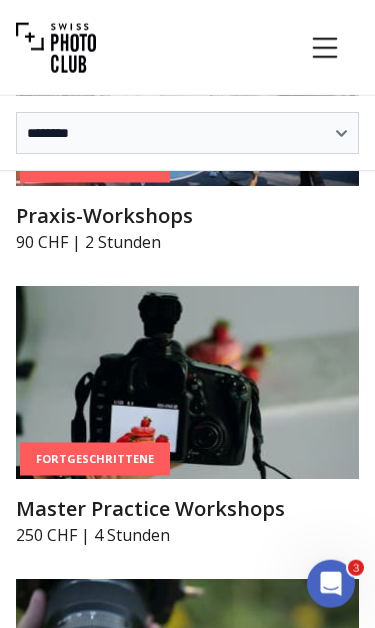 click on "Master Practice Workshops" at bounding box center (187, 509) 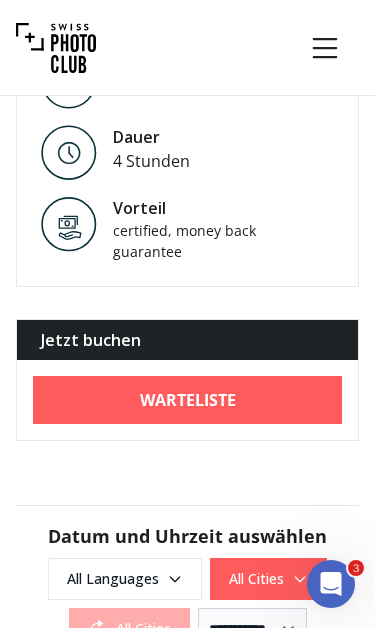 scroll, scrollTop: 2765, scrollLeft: 0, axis: vertical 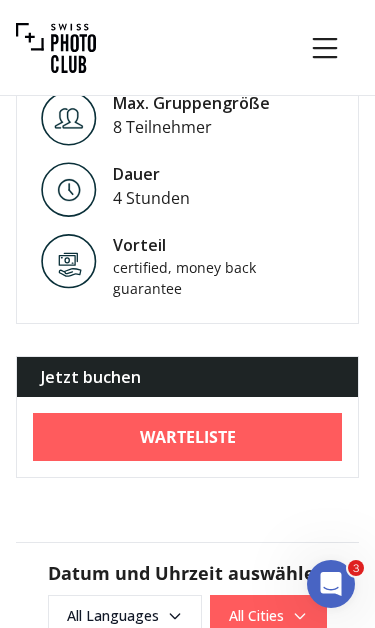 click on "Warteliste" at bounding box center (187, 437) 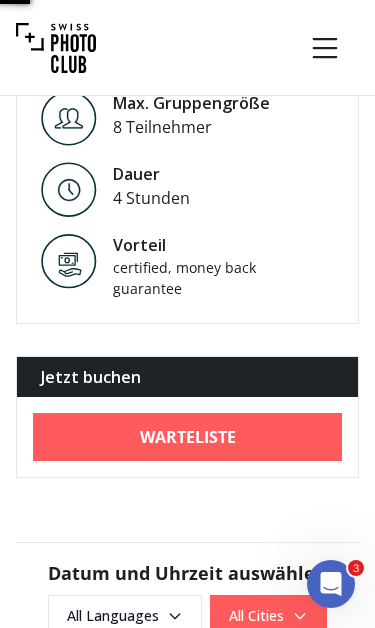 scroll, scrollTop: 0, scrollLeft: 0, axis: both 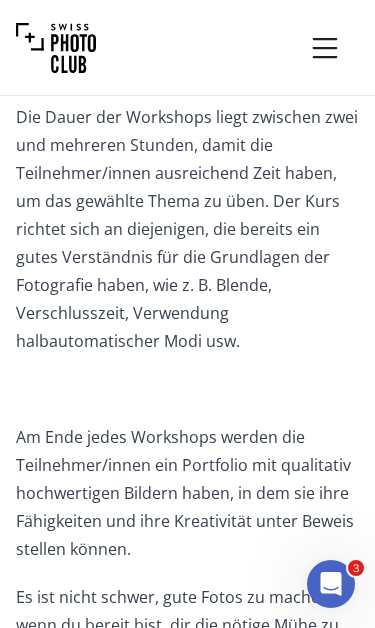 click 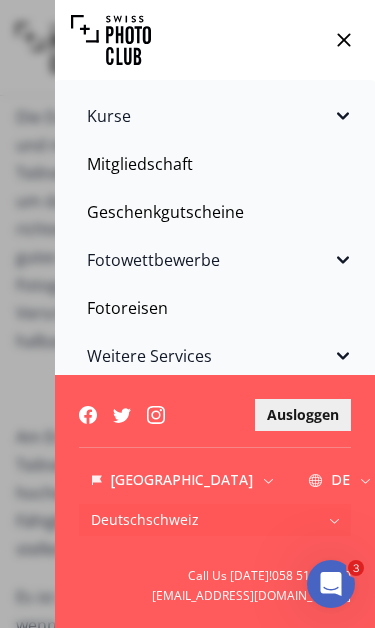 click 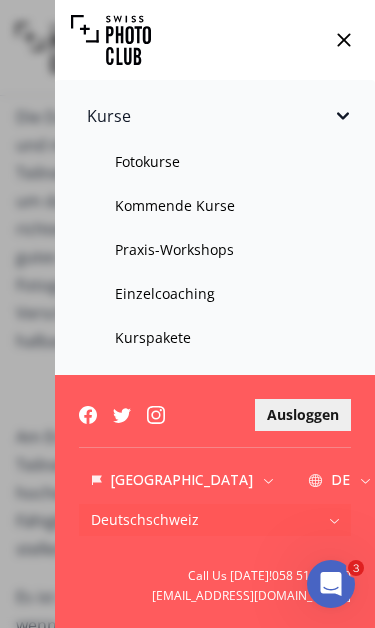 click on "Kommende Kurse" at bounding box center [215, 206] 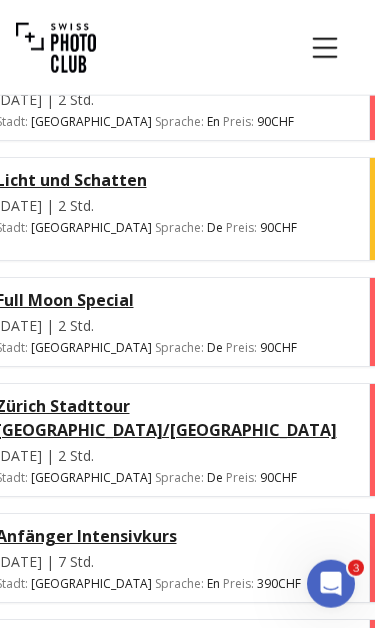 scroll, scrollTop: 1204, scrollLeft: 0, axis: vertical 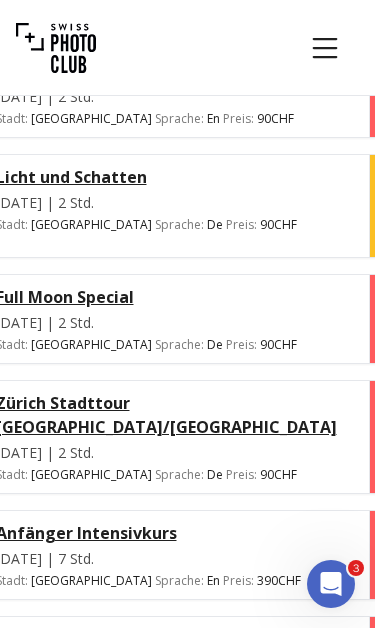 click 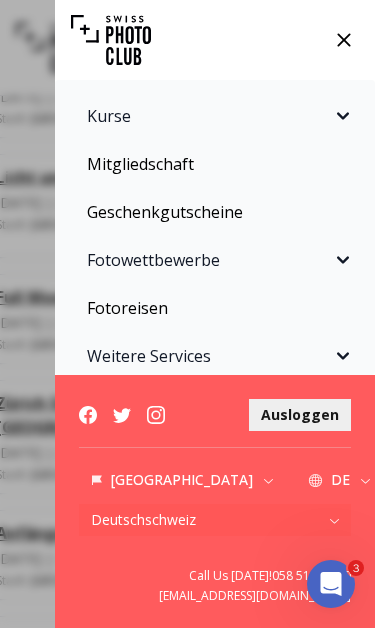 click 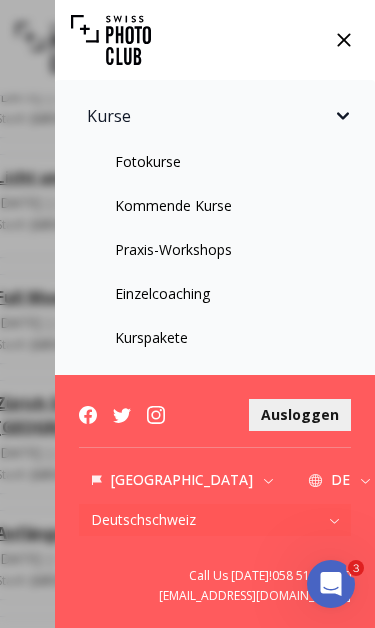 click on "Fotokurse" at bounding box center (215, 162) 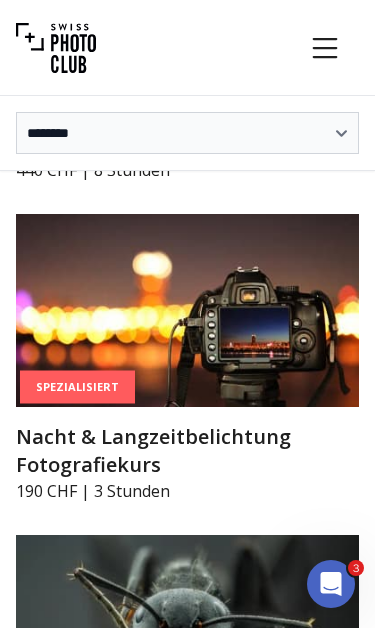 scroll, scrollTop: 10117, scrollLeft: 0, axis: vertical 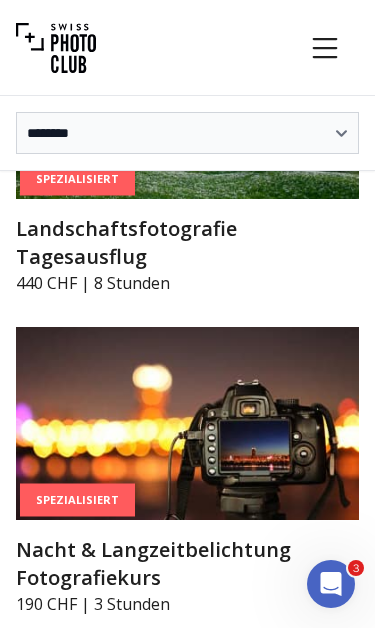click on "Nacht & Langzeitbelichtung Fotografiekurs" at bounding box center [187, 564] 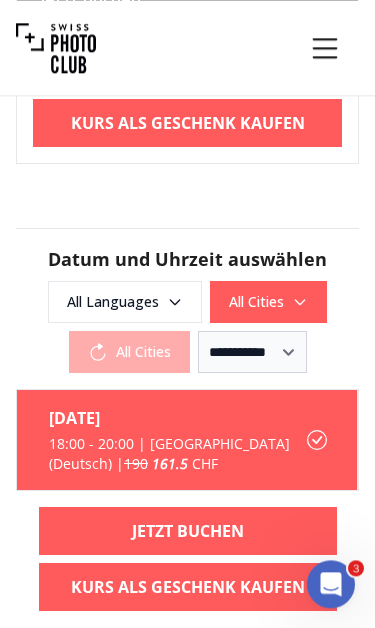 scroll, scrollTop: 2425, scrollLeft: 0, axis: vertical 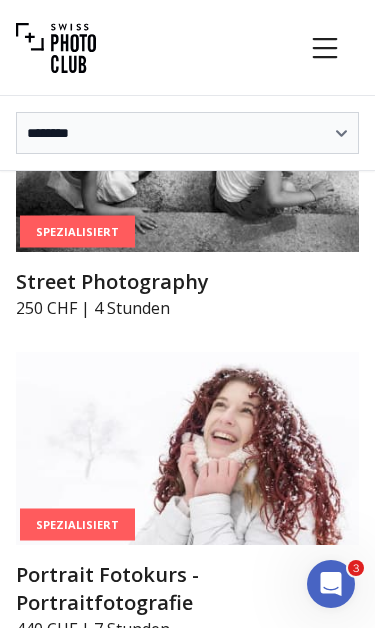 click on "Portrait Fotokurs - Portraitfotografie" at bounding box center [187, 589] 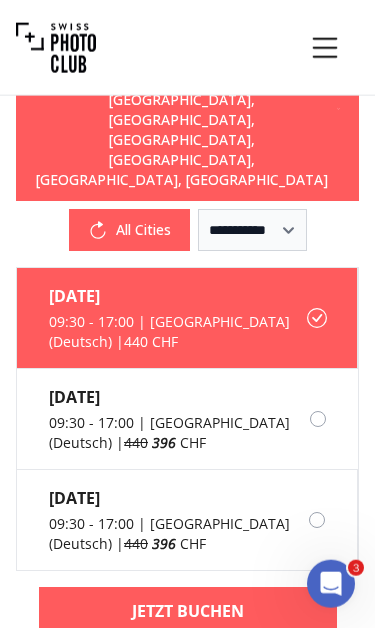 scroll, scrollTop: 3241, scrollLeft: 0, axis: vertical 